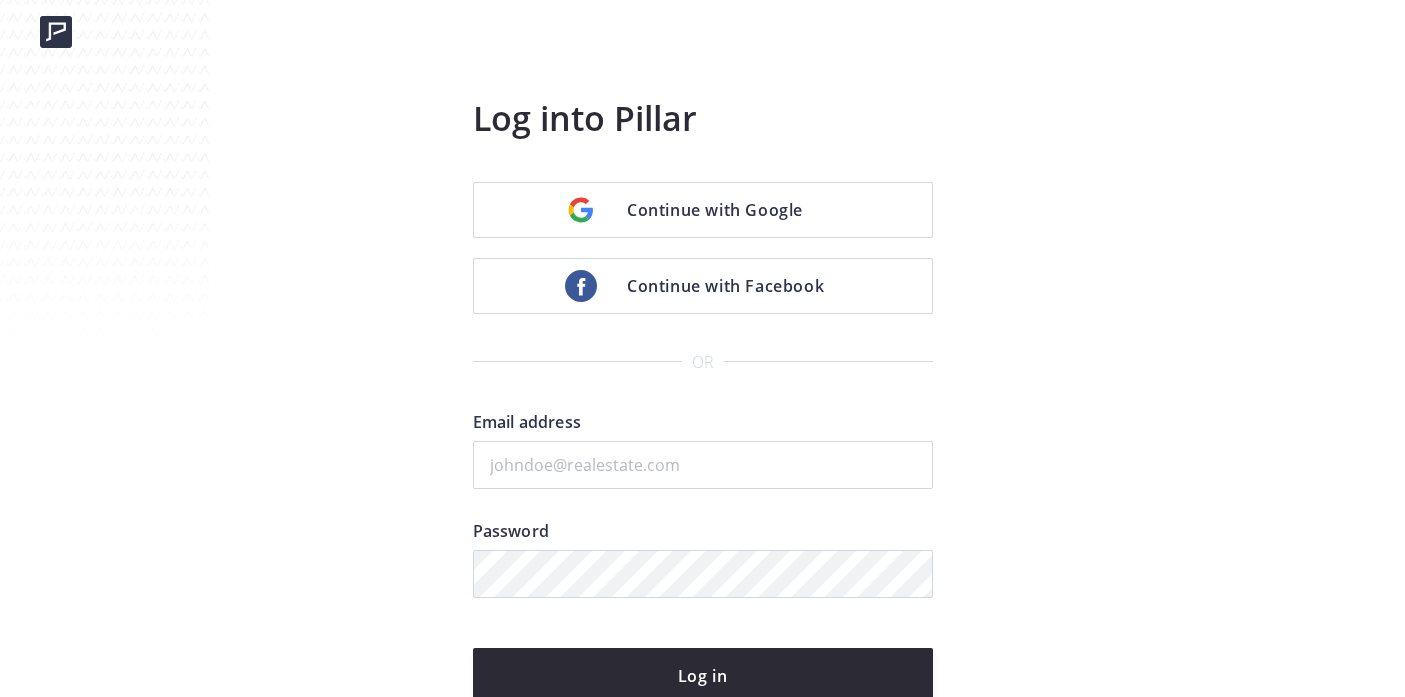 scroll, scrollTop: 0, scrollLeft: 0, axis: both 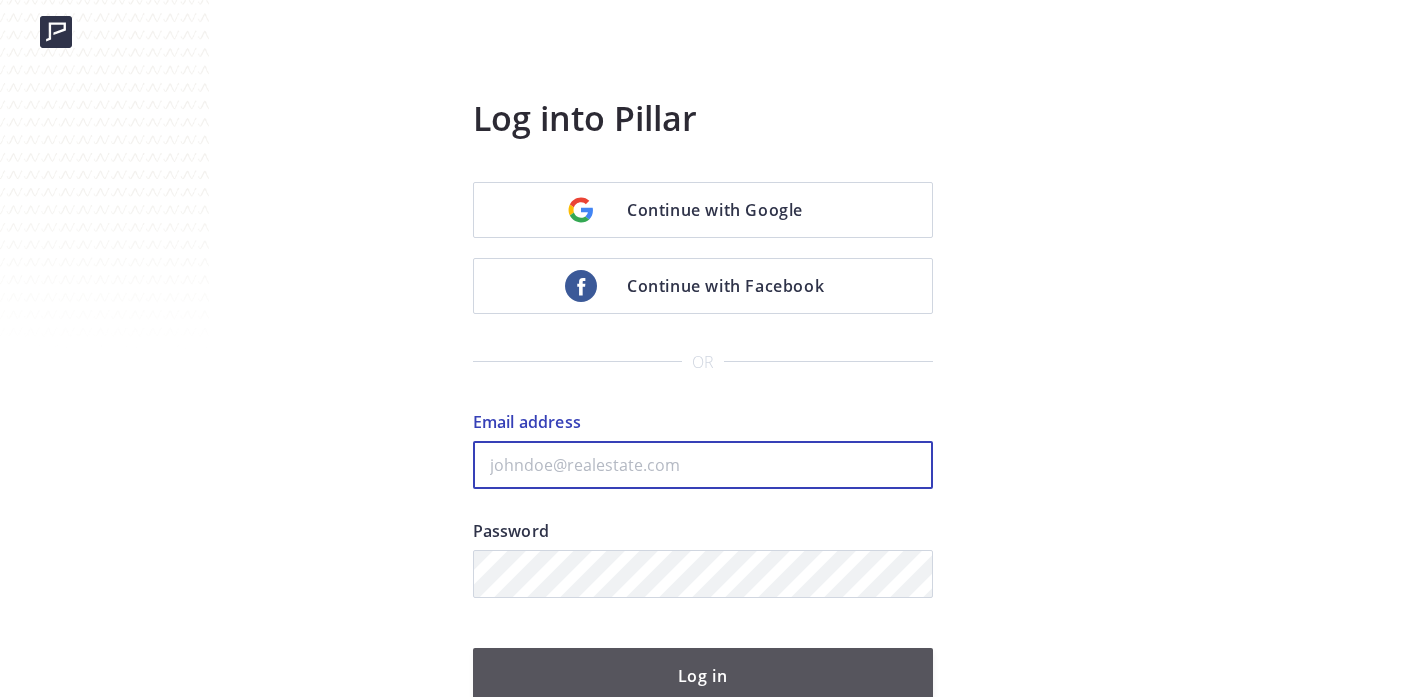 type on "[EMAIL]" 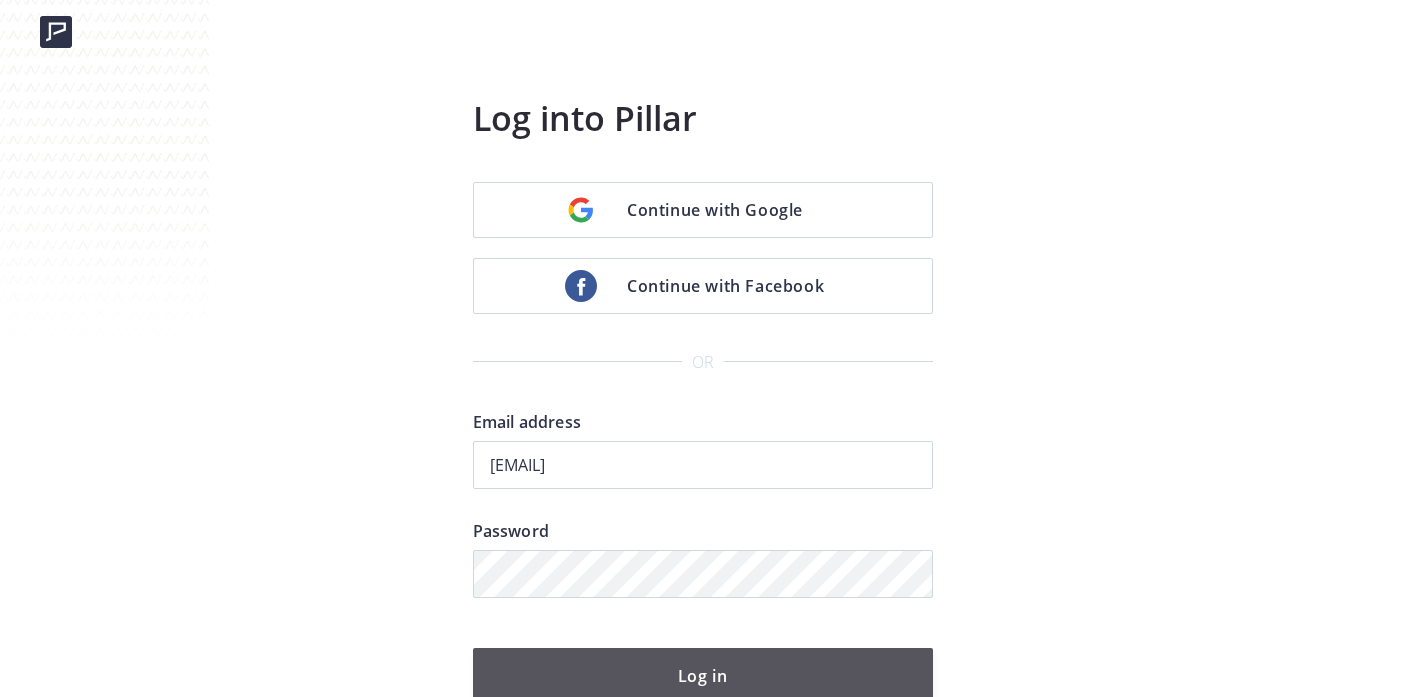click on "Log in" at bounding box center (703, 676) 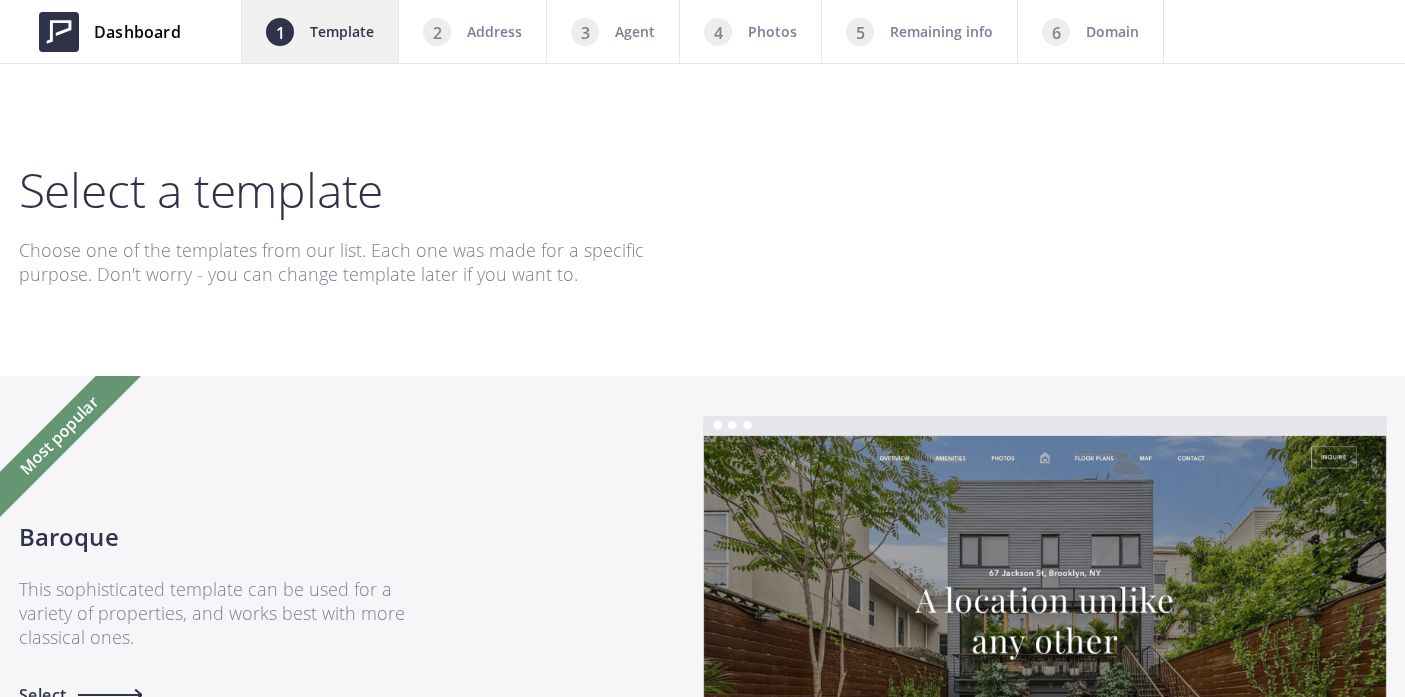 scroll, scrollTop: 0, scrollLeft: 0, axis: both 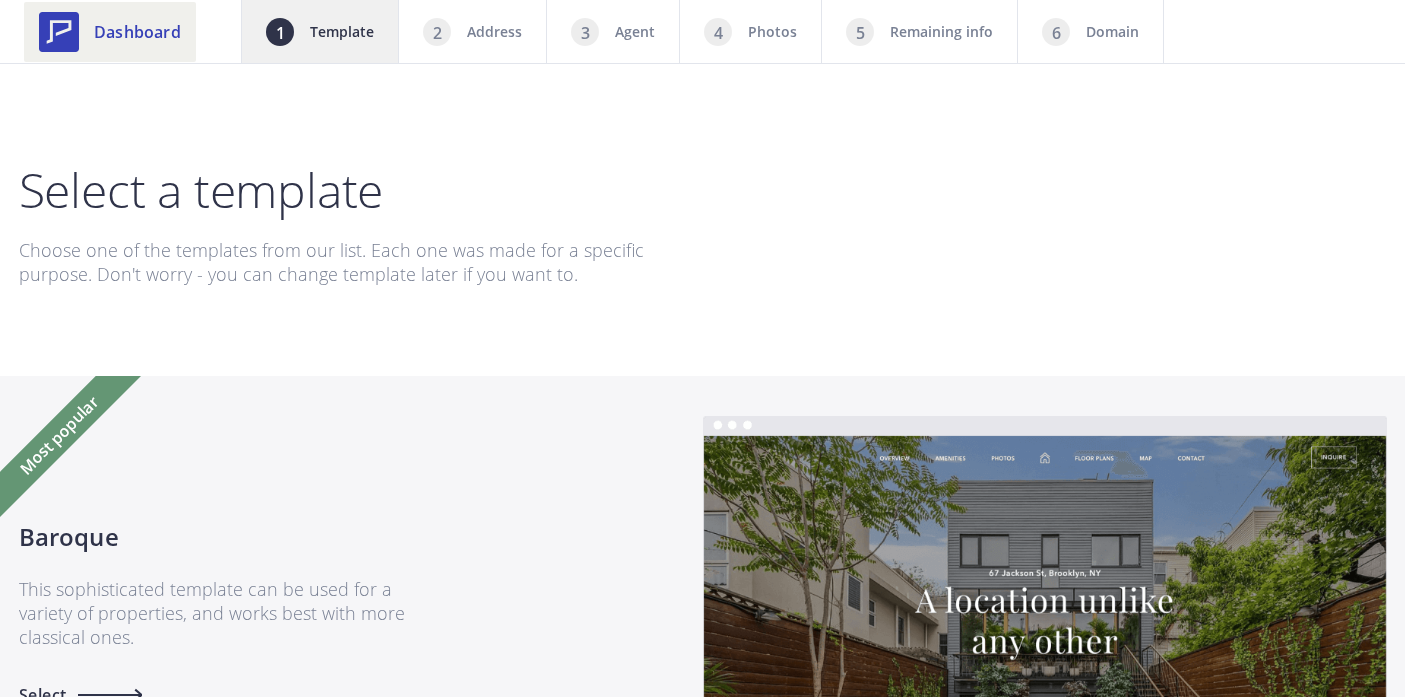 click on "Dashboard" at bounding box center [137, 32] 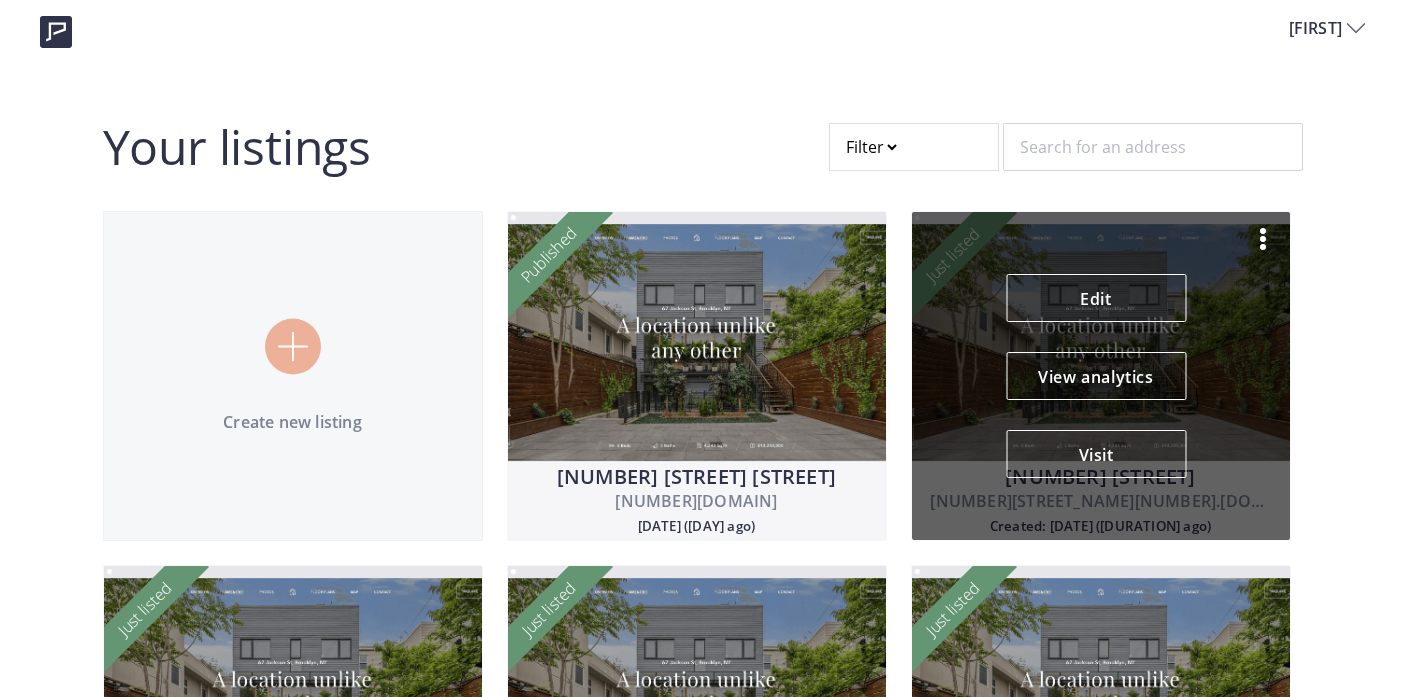 scroll, scrollTop: 0, scrollLeft: 0, axis: both 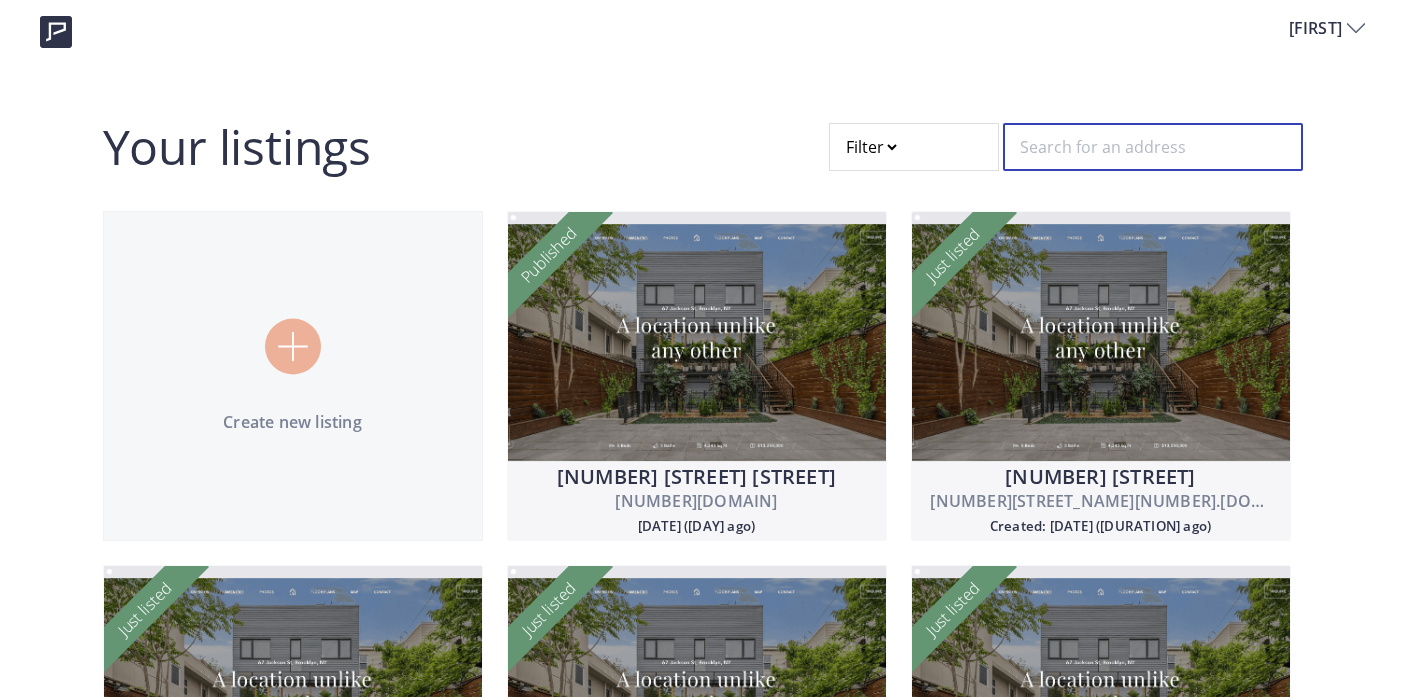 click at bounding box center (1153, 147) 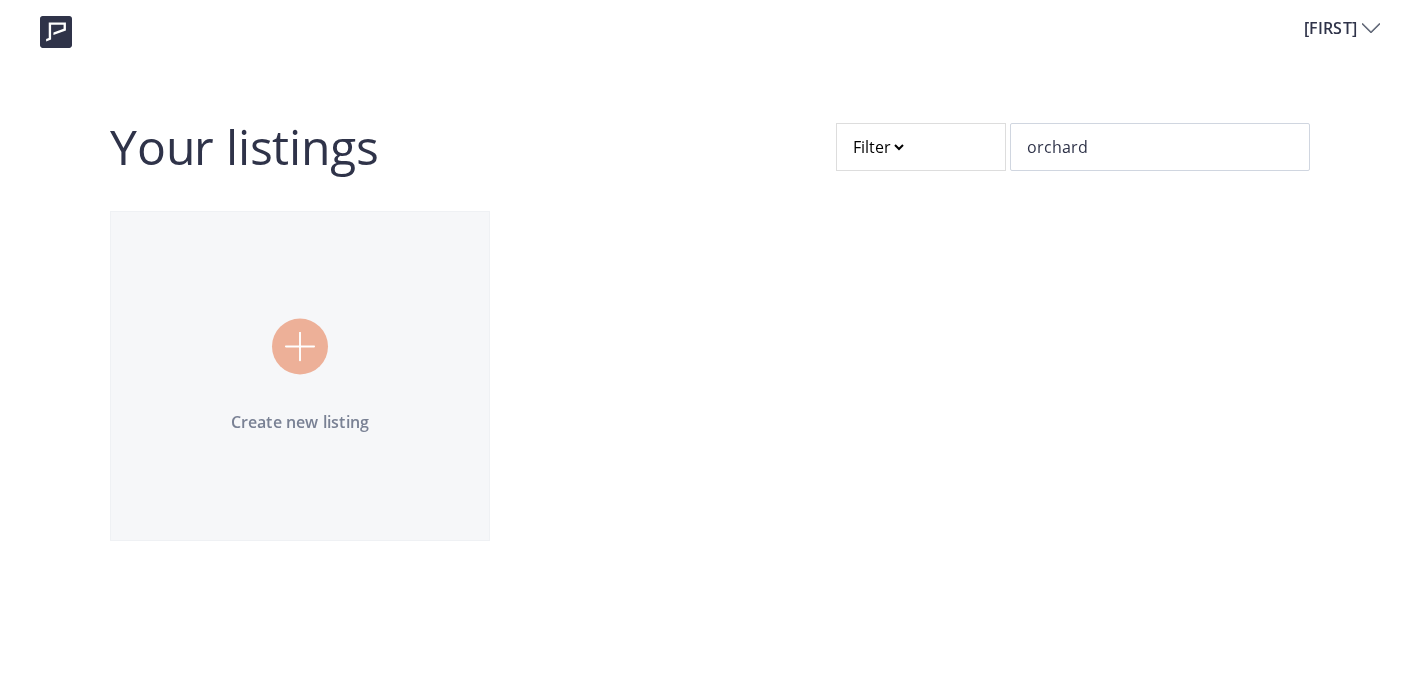 click on "Filter     orchard       Create new listing" at bounding box center (710, 344) 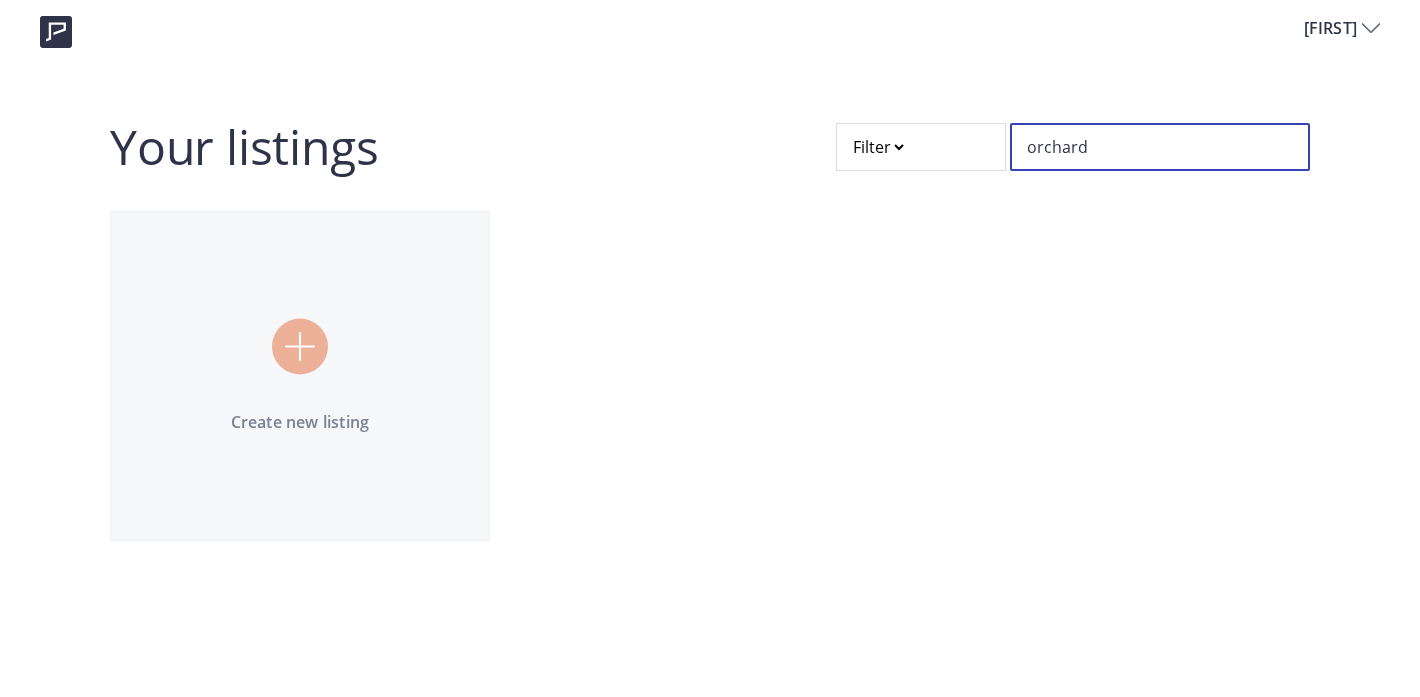 click on "orchard" at bounding box center [1160, 147] 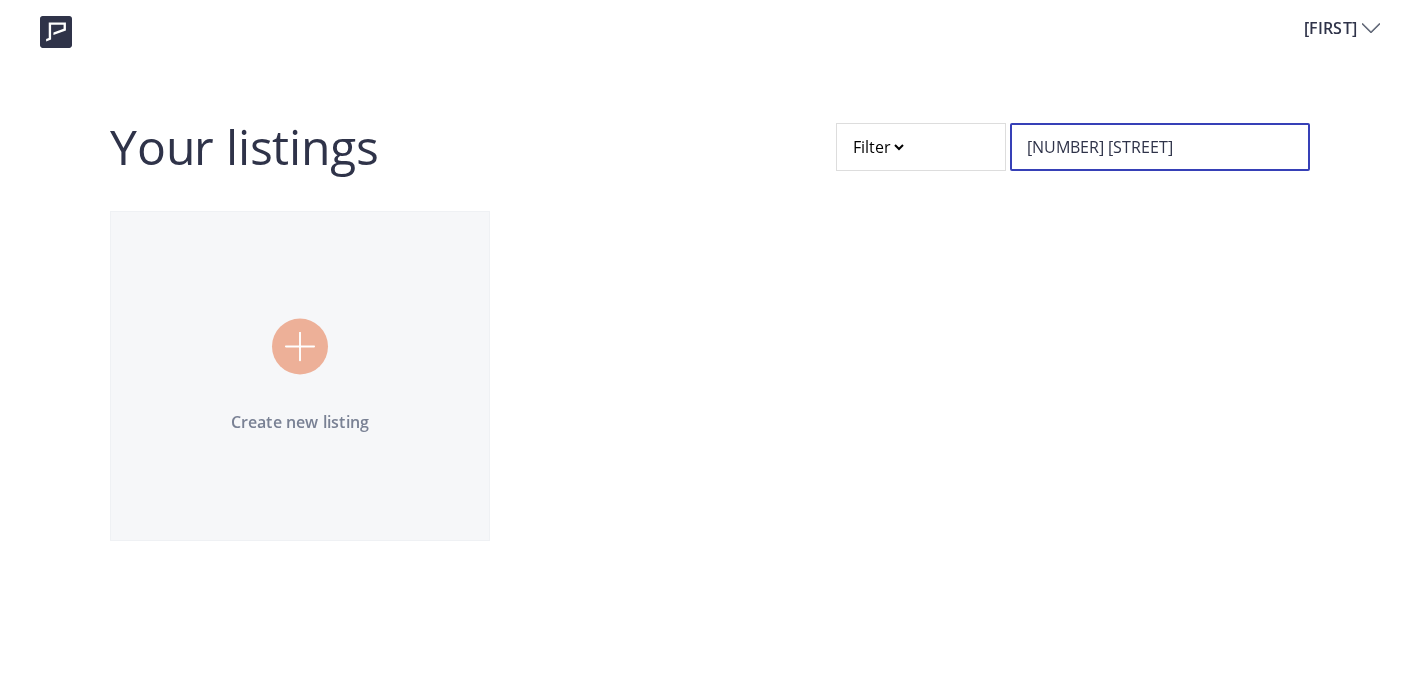 drag, startPoint x: 1120, startPoint y: 149, endPoint x: 984, endPoint y: 138, distance: 136.44412 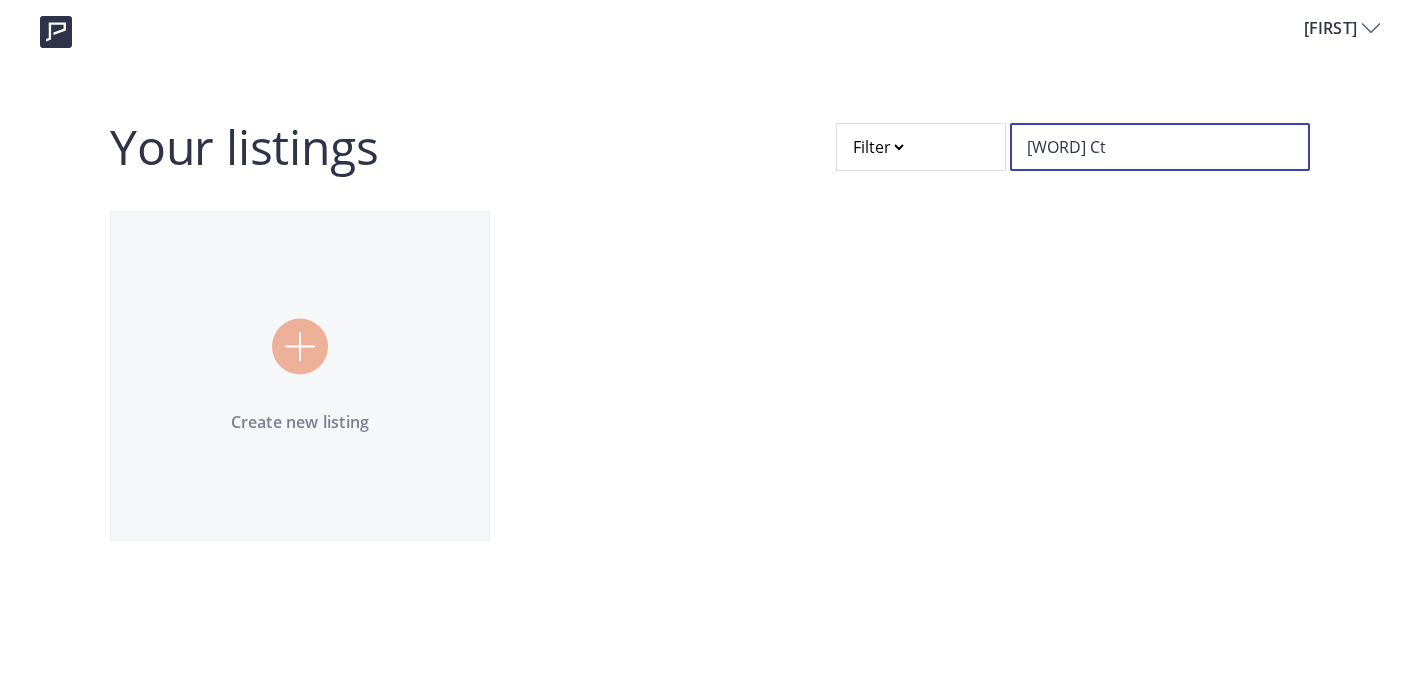 type on "[WORD] Ct" 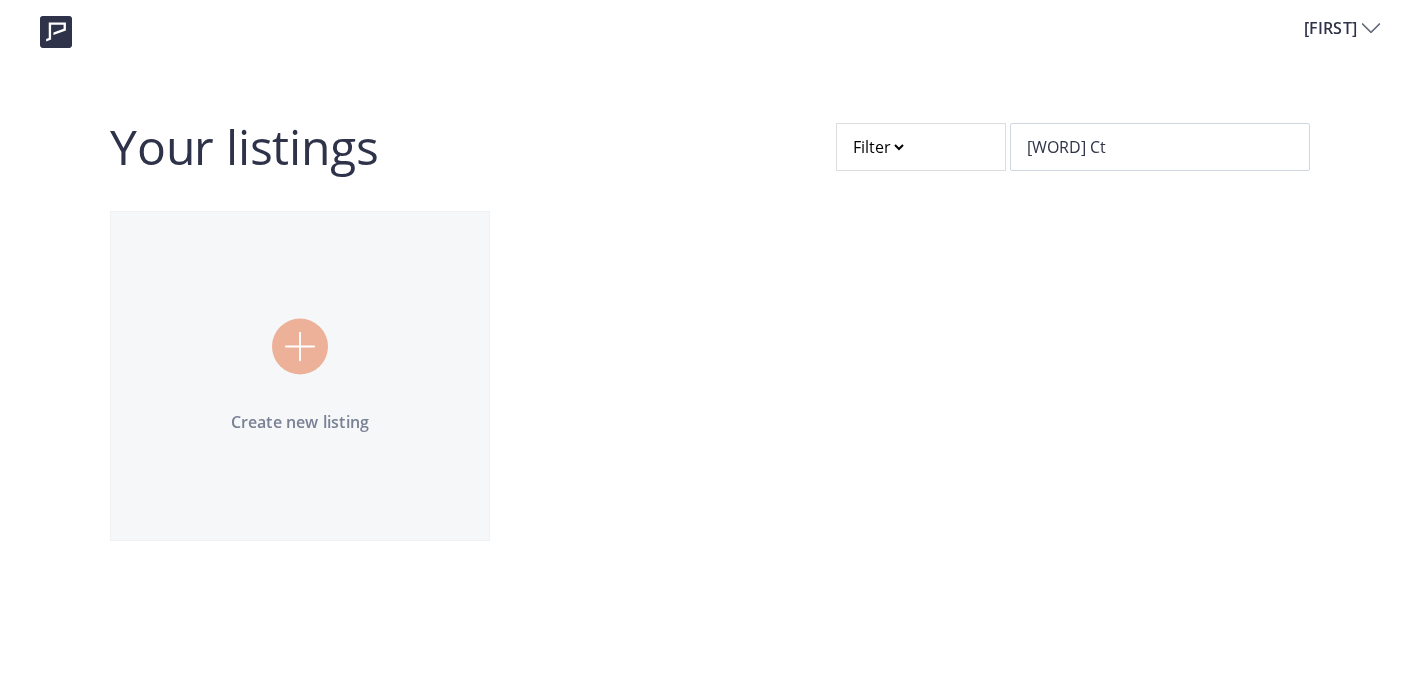 click on "[NAME]       Your listings     Filter     [STREET]       Create new listing" at bounding box center (710, 282) 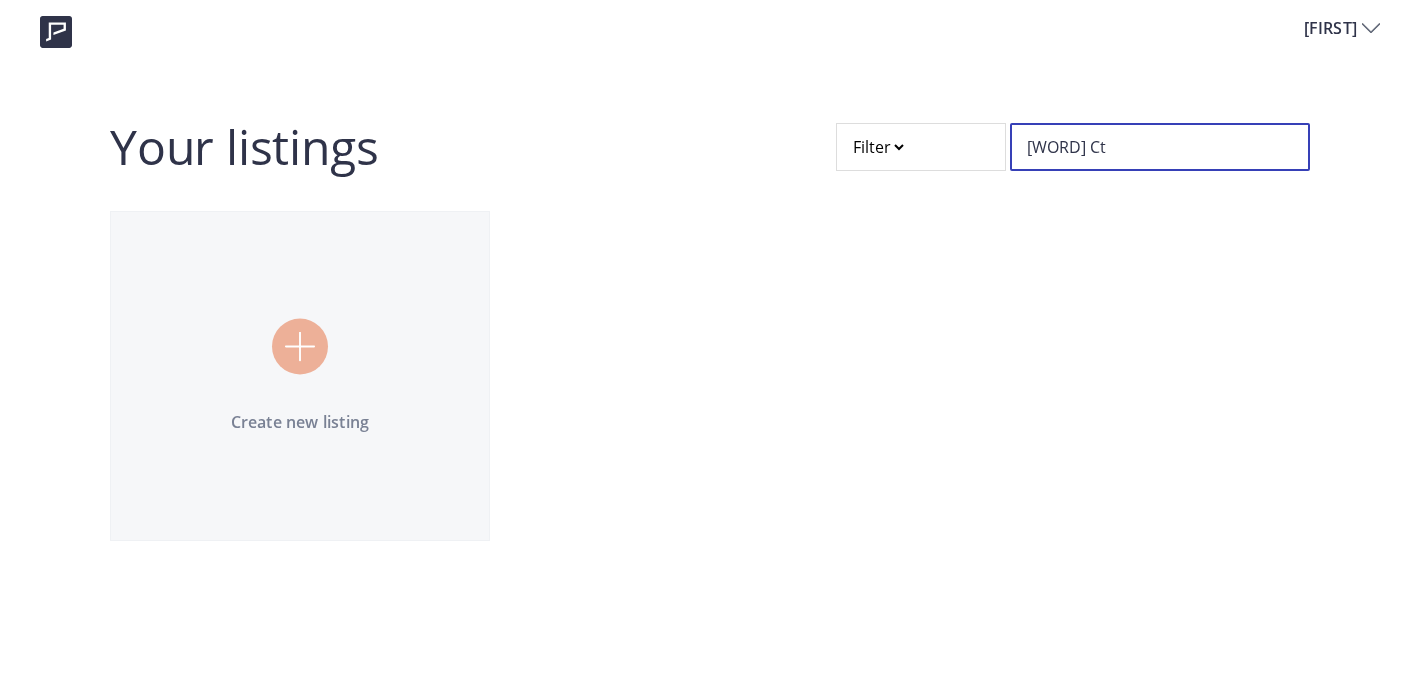 click on "[WORD] Ct" at bounding box center (1160, 147) 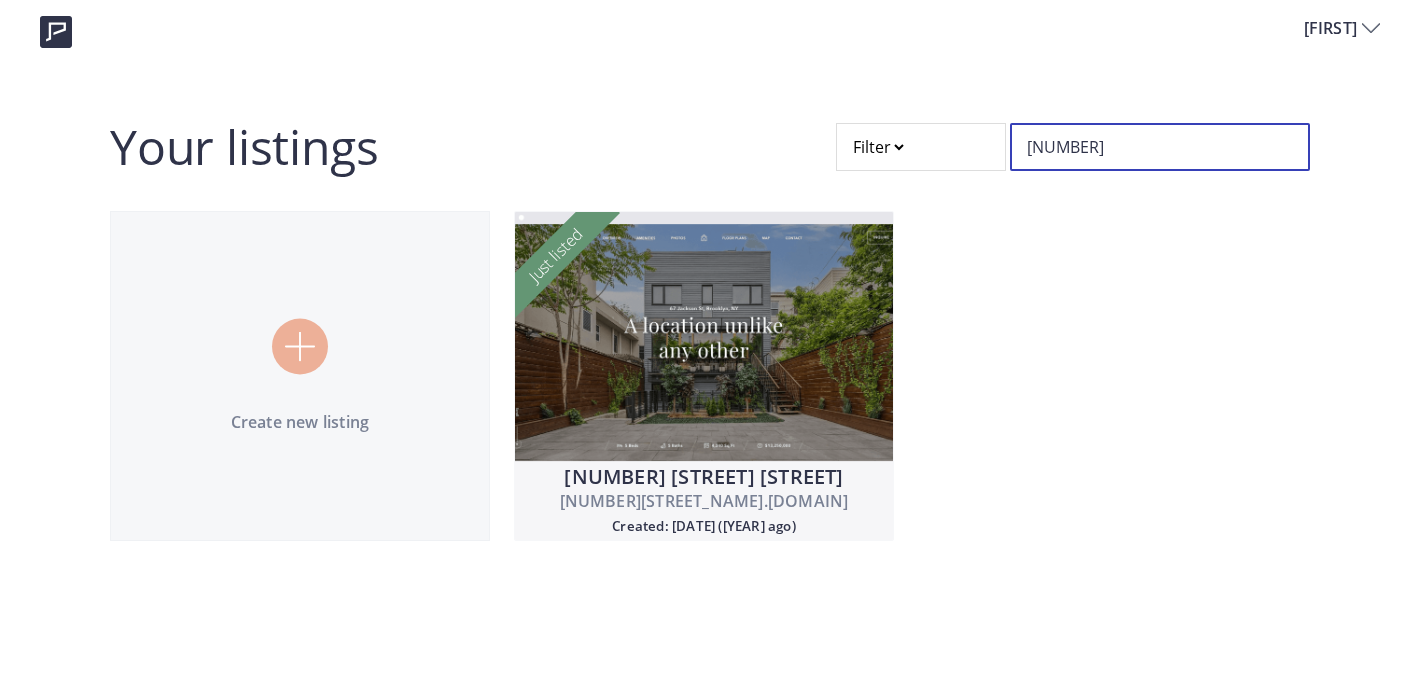 type on "[NUMBER]" 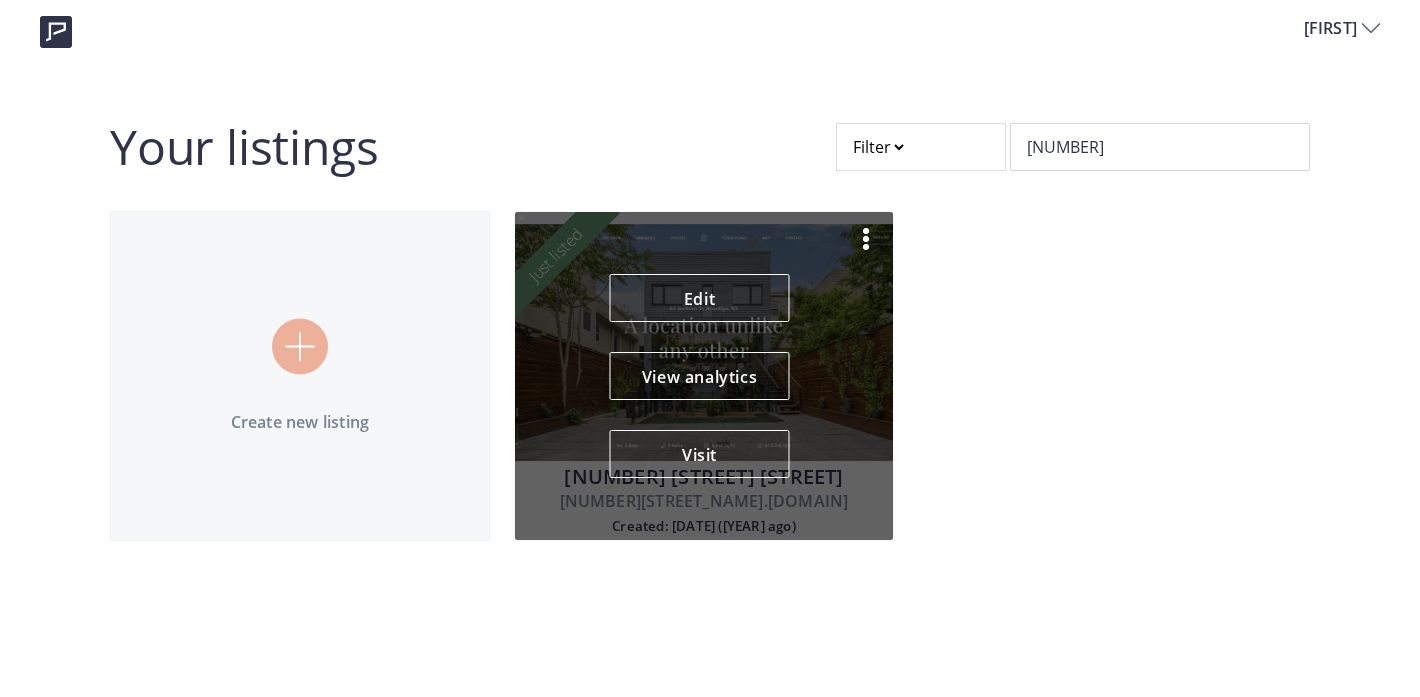 click on "[NUMBER] [STREET] [STREET] [NUMBER][STREET][STREET].com Created: [DATE] ([YEAR] ago) Just listed Edit View analytics Visit" at bounding box center (704, 376) 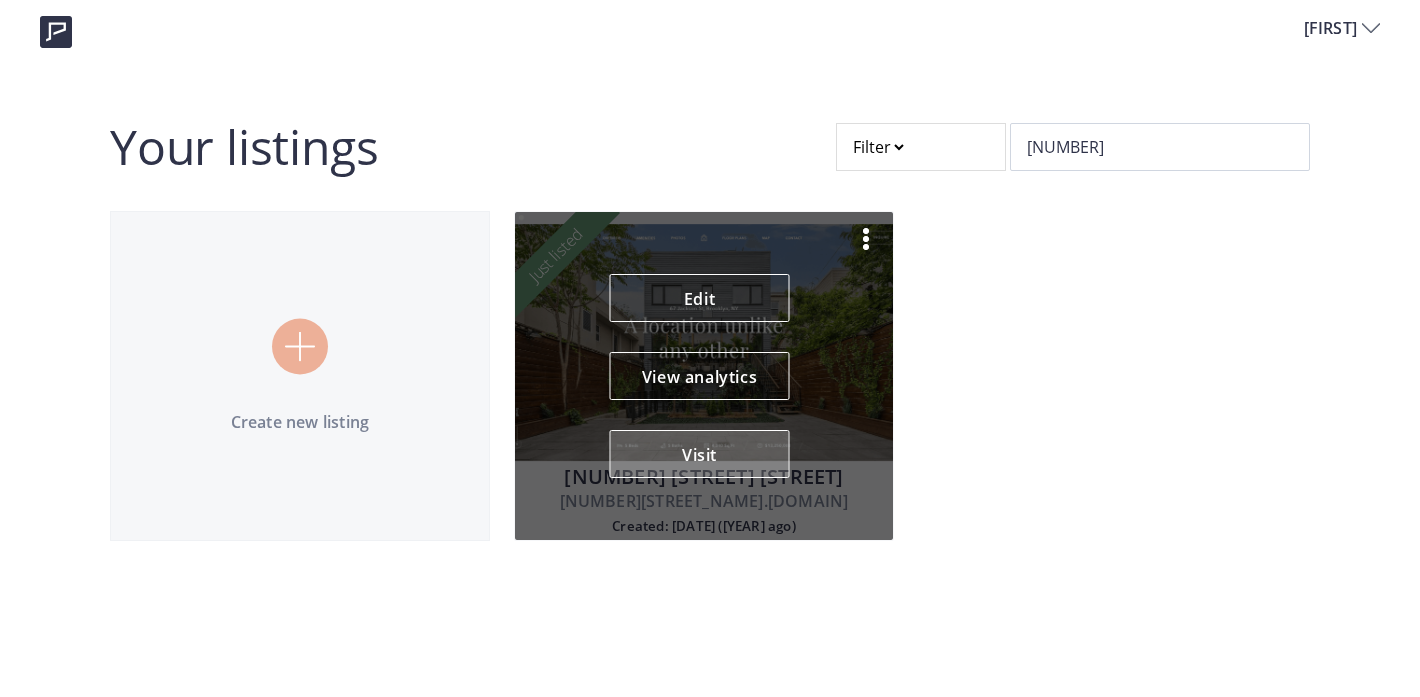 click on "Visit" at bounding box center (700, 454) 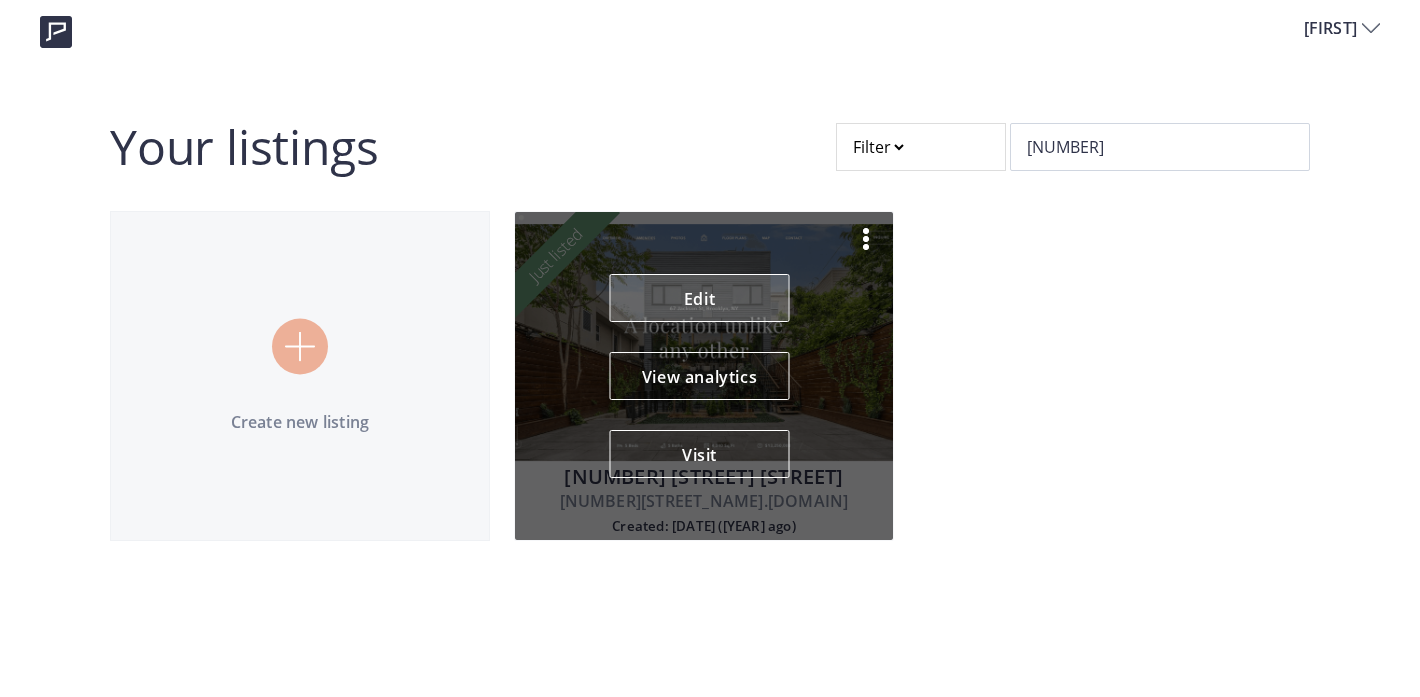click on "Edit" at bounding box center (700, 298) 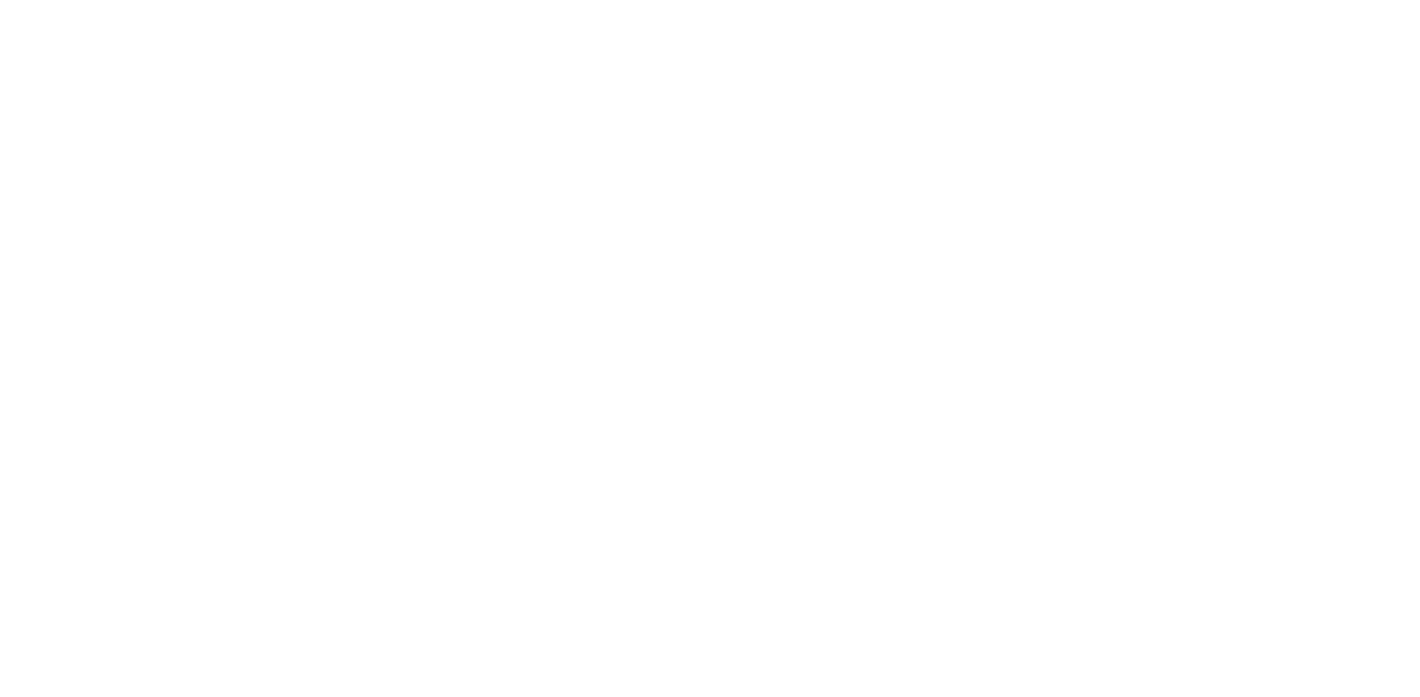 scroll, scrollTop: 0, scrollLeft: 0, axis: both 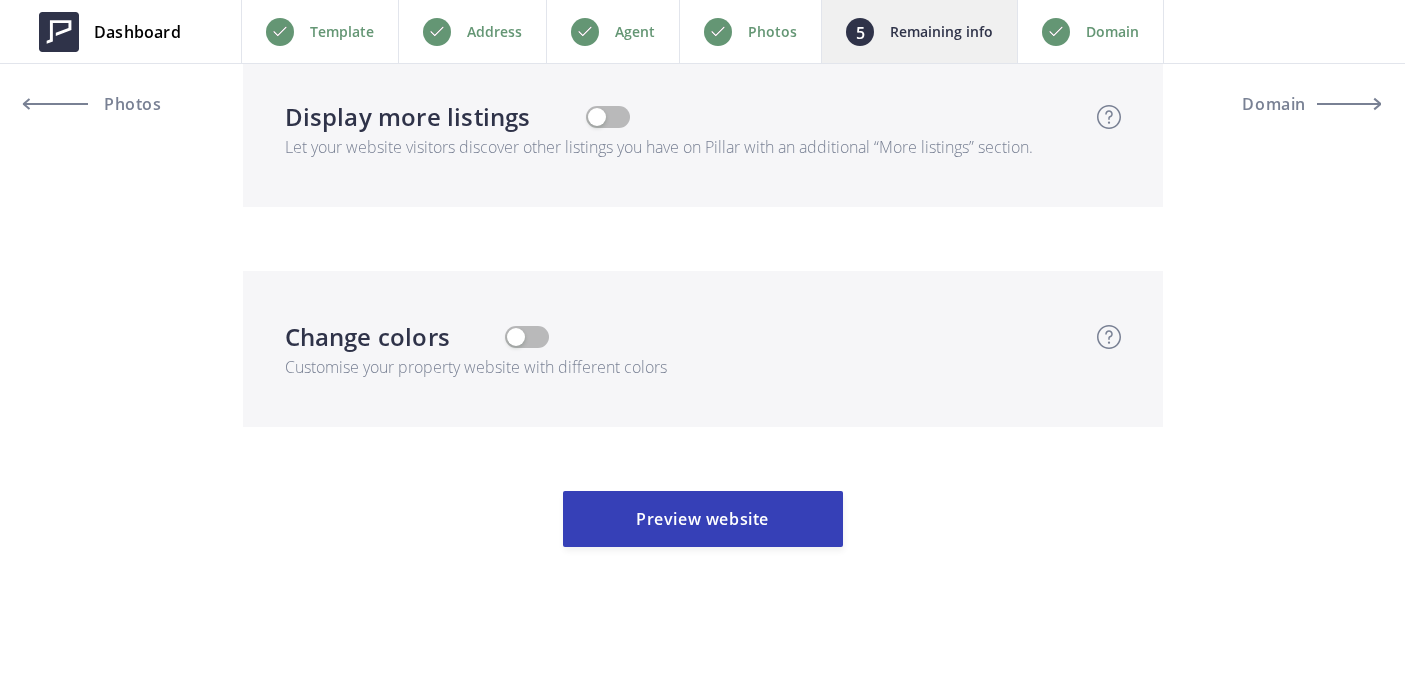 click on "Domain" at bounding box center [342, 32] 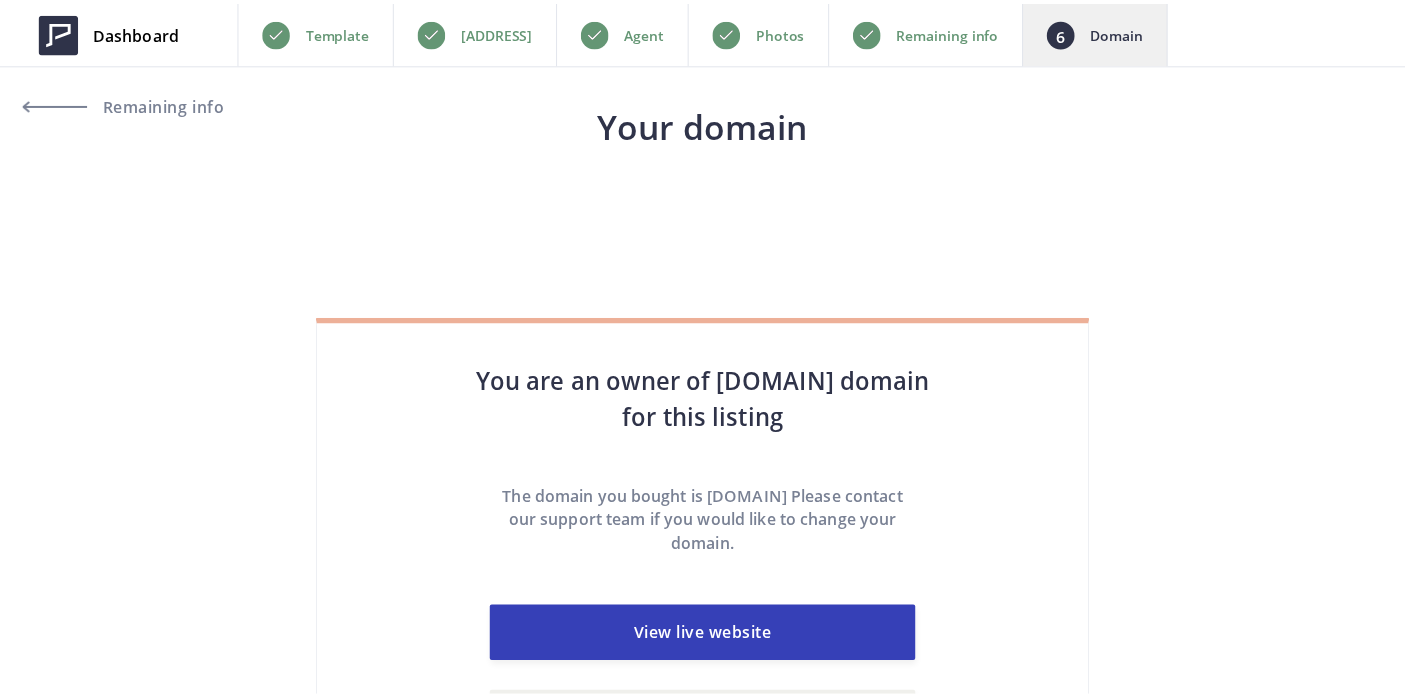 scroll, scrollTop: 0, scrollLeft: 0, axis: both 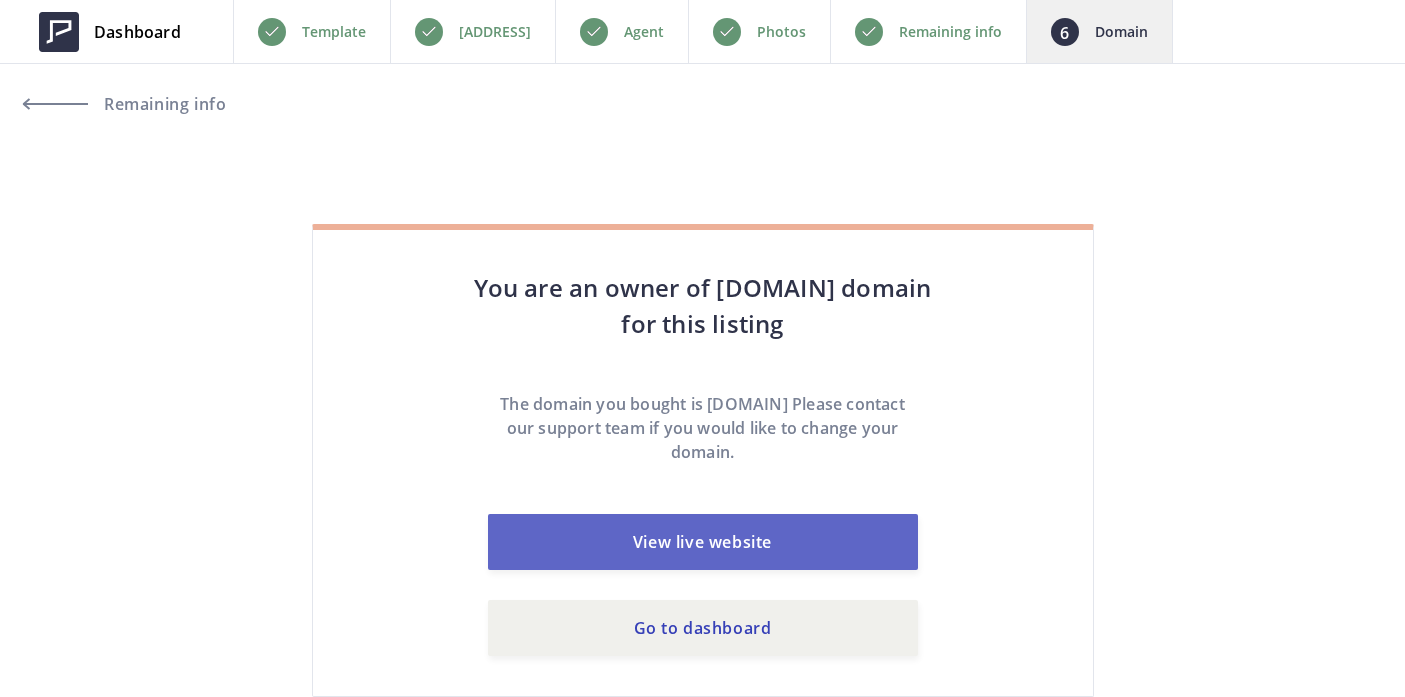 click on "View live website" at bounding box center (703, 542) 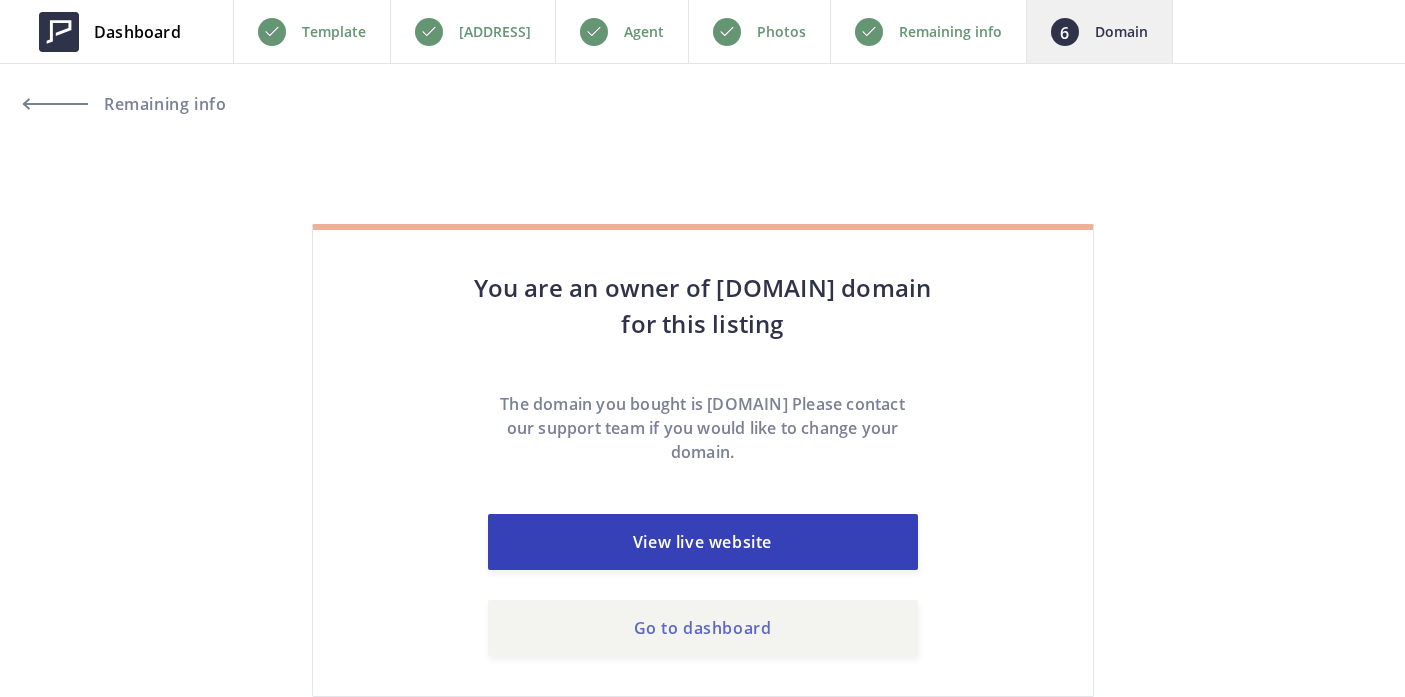 click on "Go to dashboard" at bounding box center [703, 628] 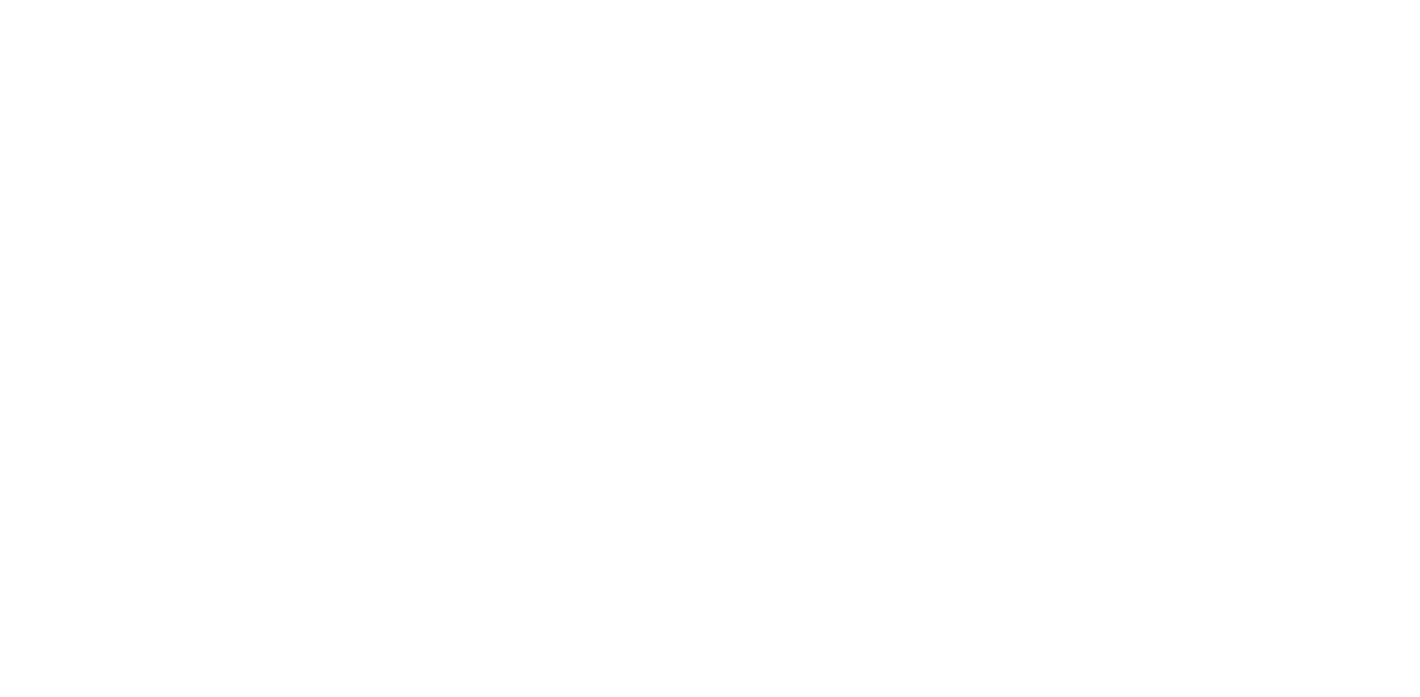 scroll, scrollTop: 0, scrollLeft: 0, axis: both 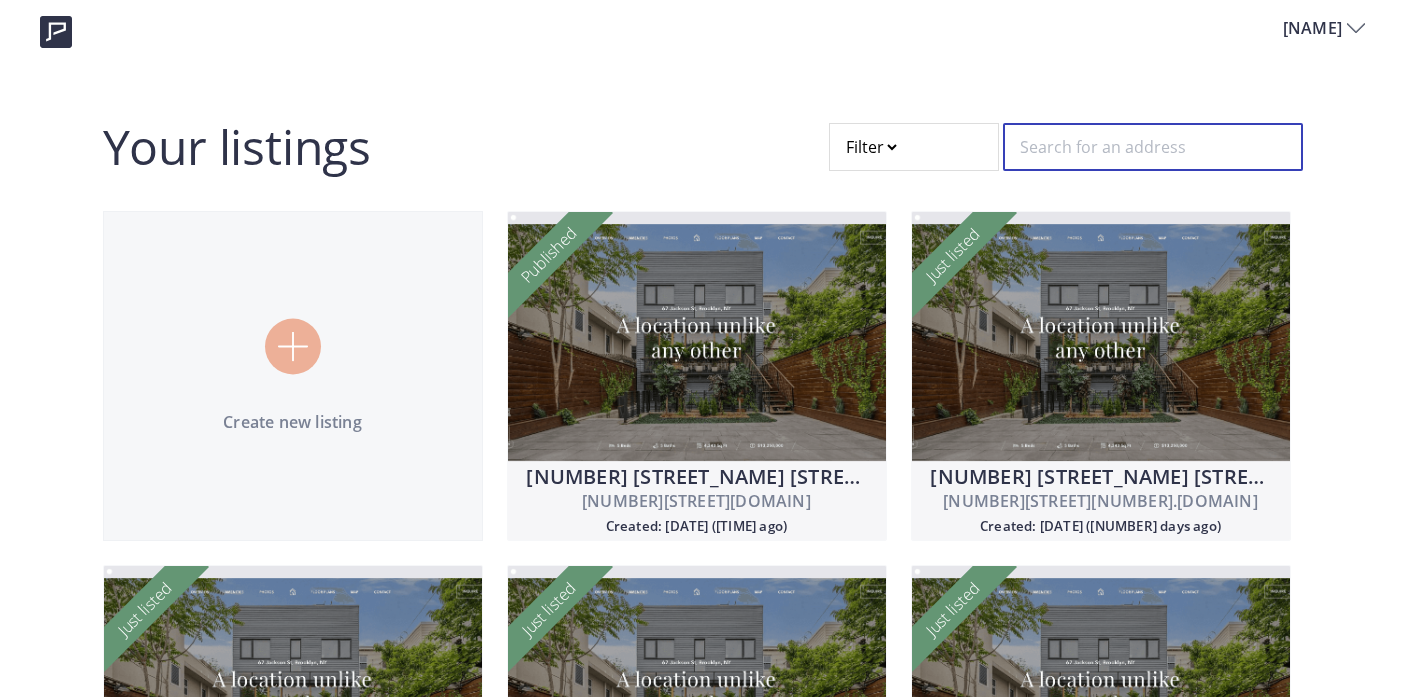 click at bounding box center (1153, 147) 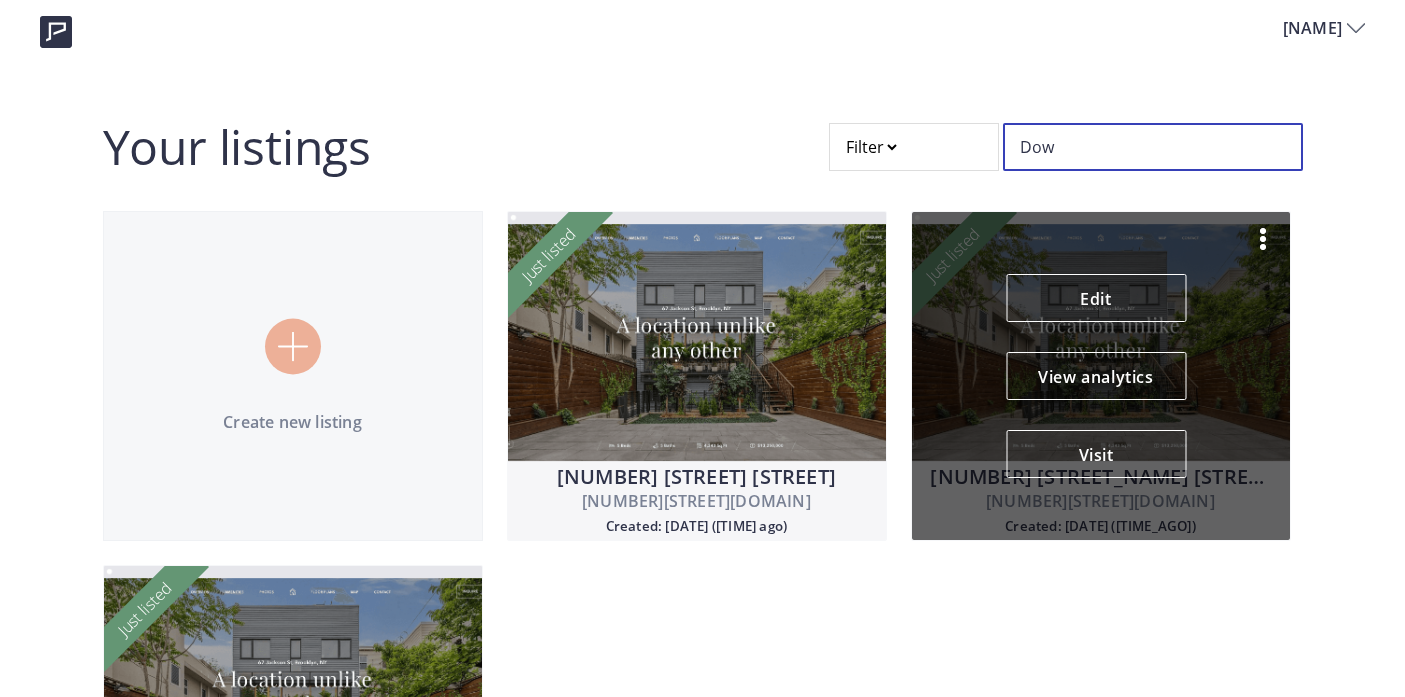 type on "[WORD]" 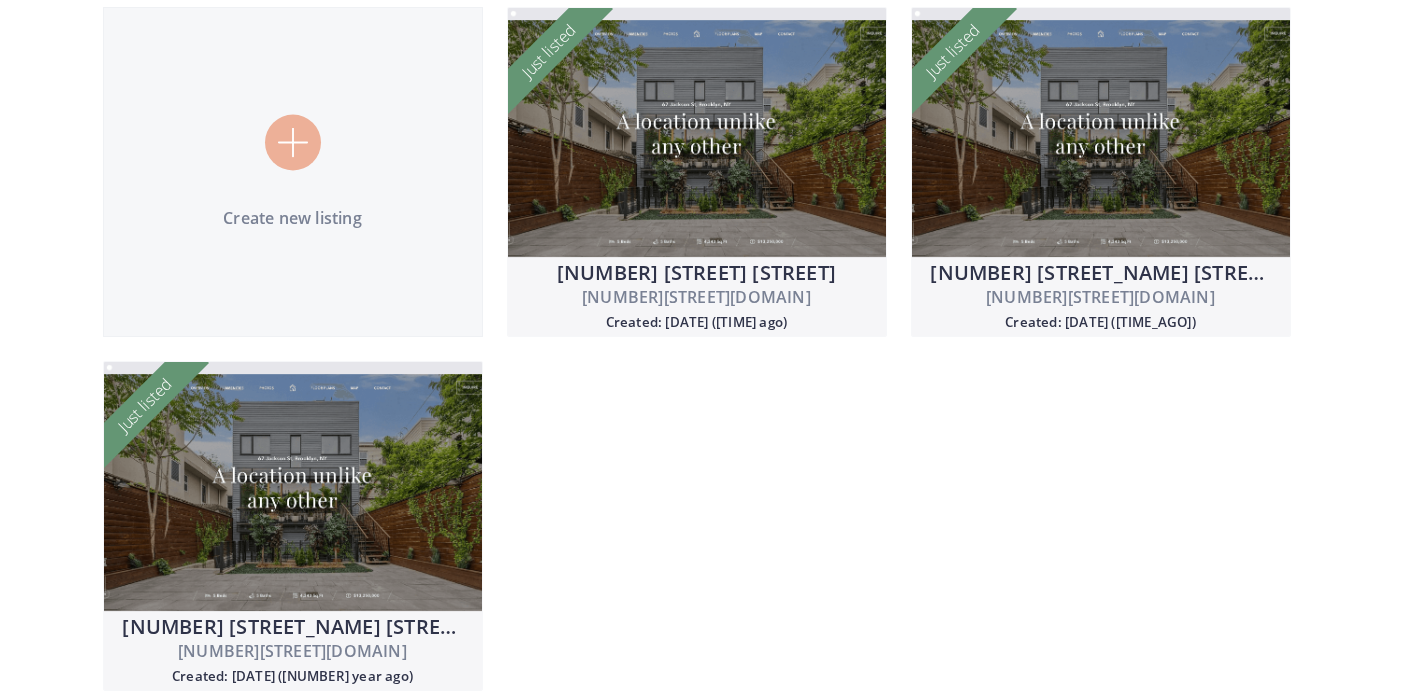 scroll, scrollTop: 204, scrollLeft: 0, axis: vertical 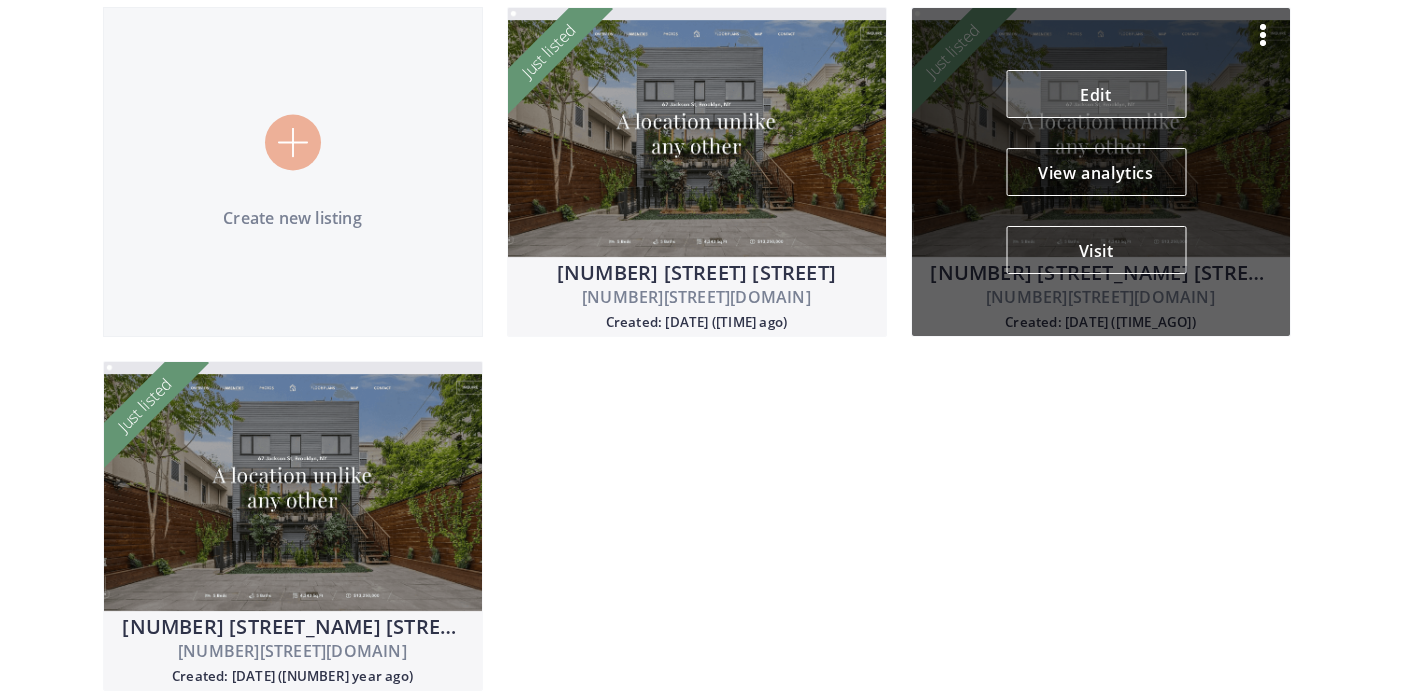 click on "Edit" at bounding box center [0, 0] 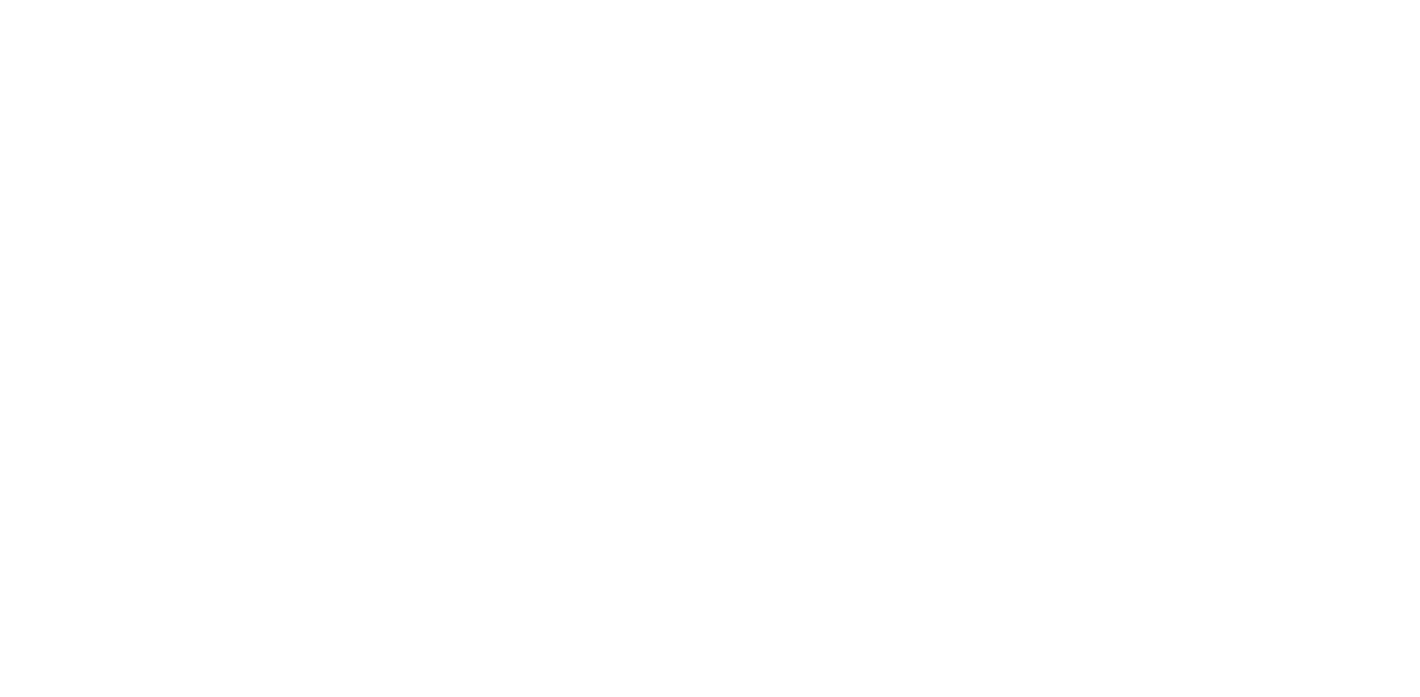 scroll, scrollTop: 0, scrollLeft: 0, axis: both 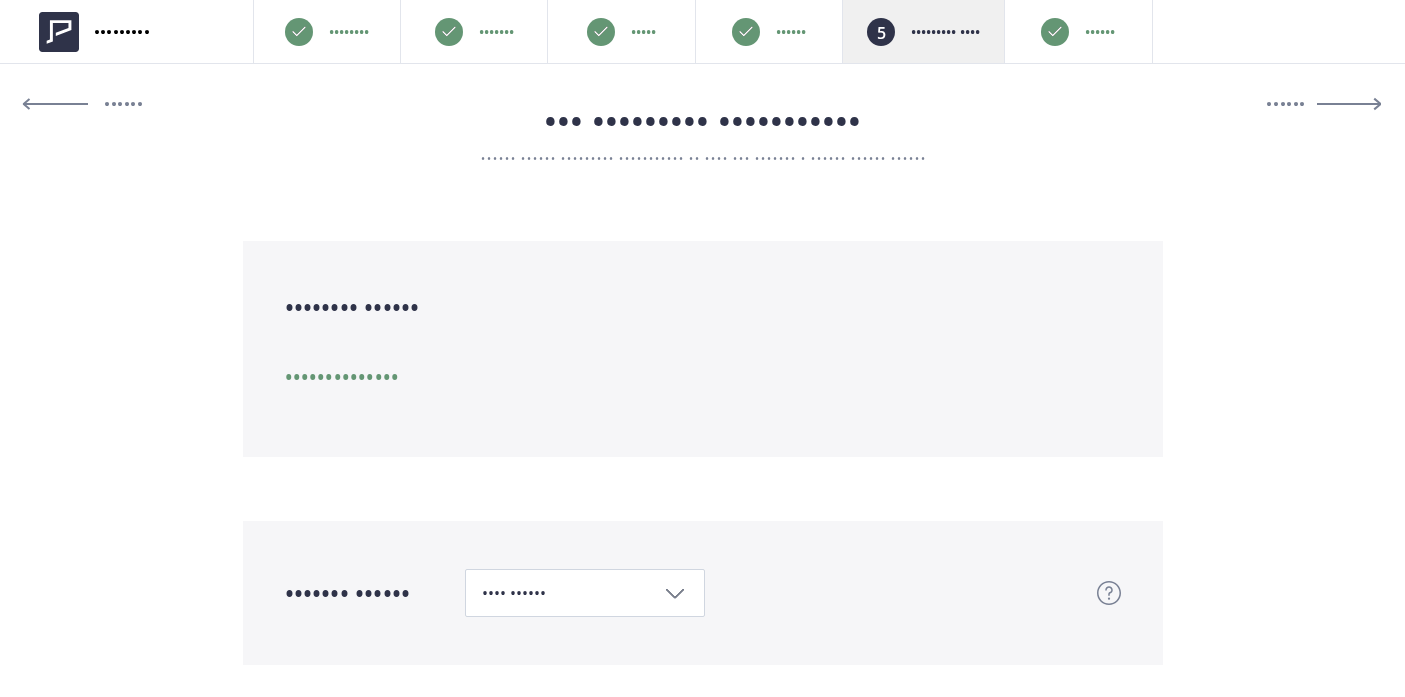 click on "••••••••••••••" at bounding box center (342, 377) 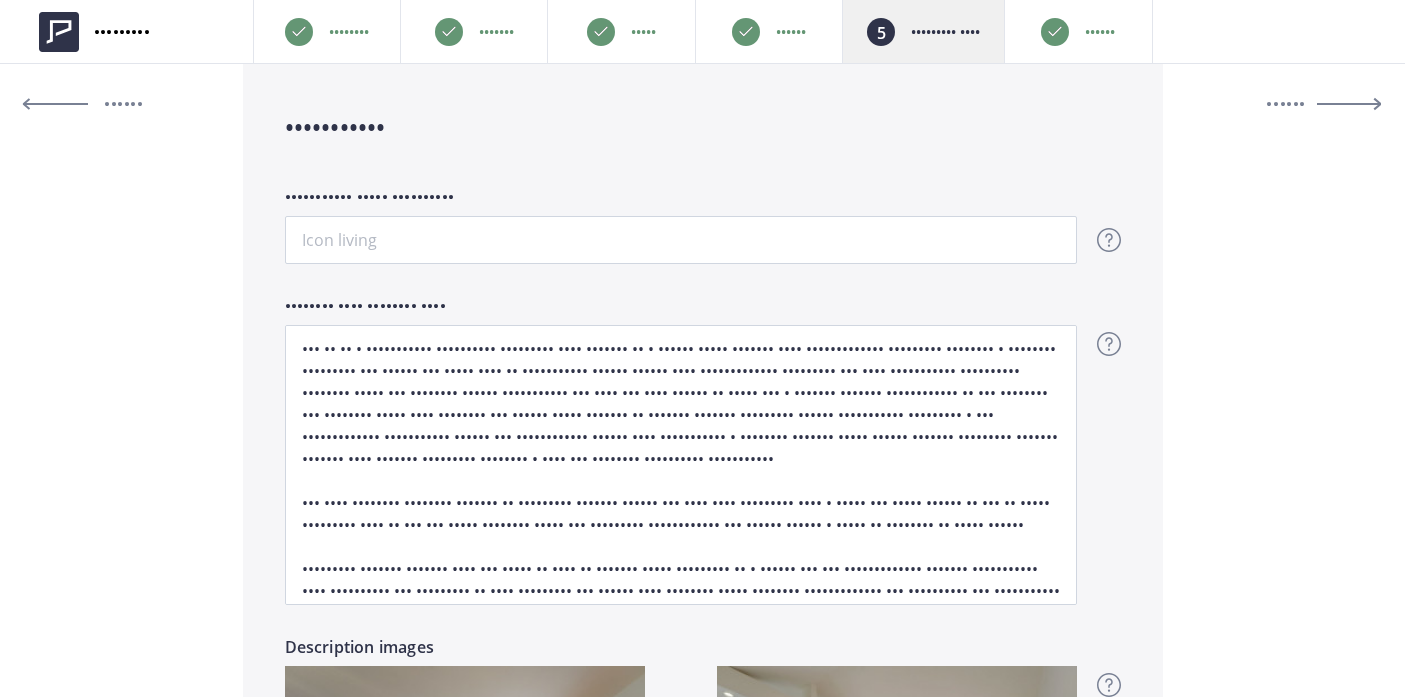 scroll, scrollTop: 1616, scrollLeft: 0, axis: vertical 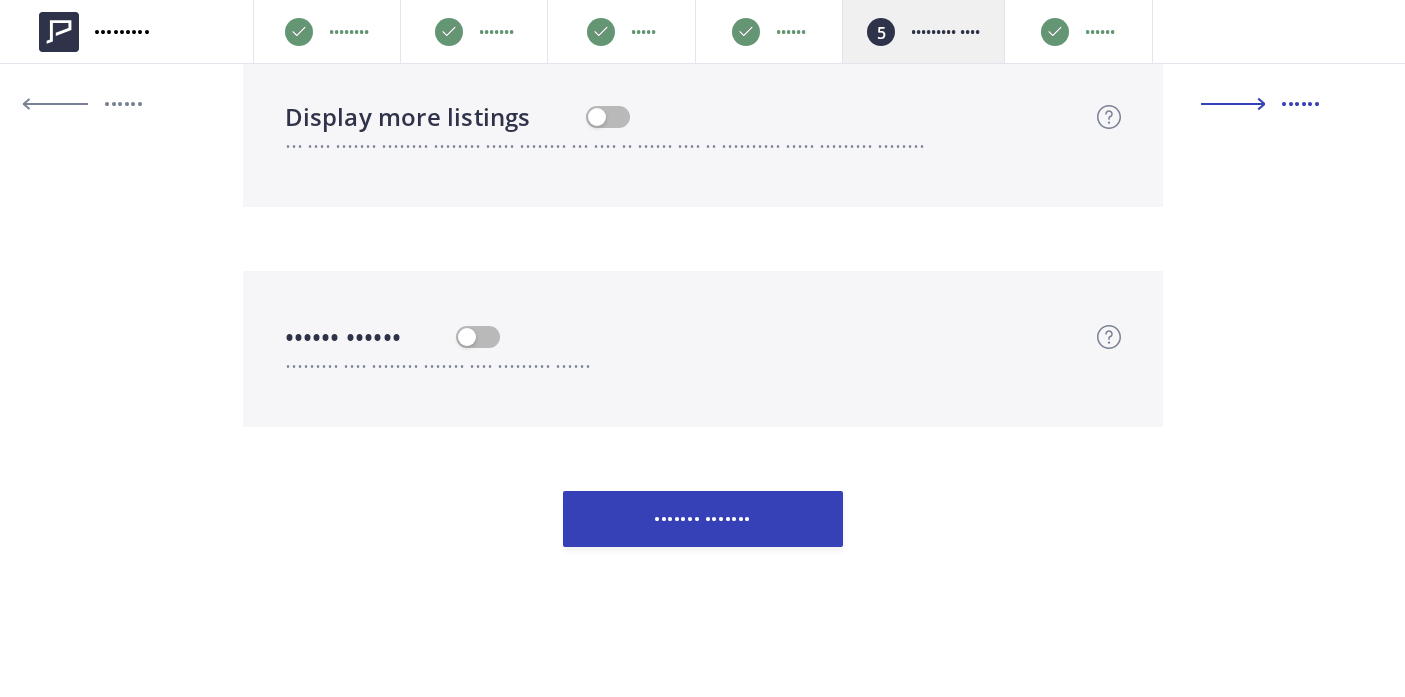 click on "••••••" at bounding box center (1291, 104) 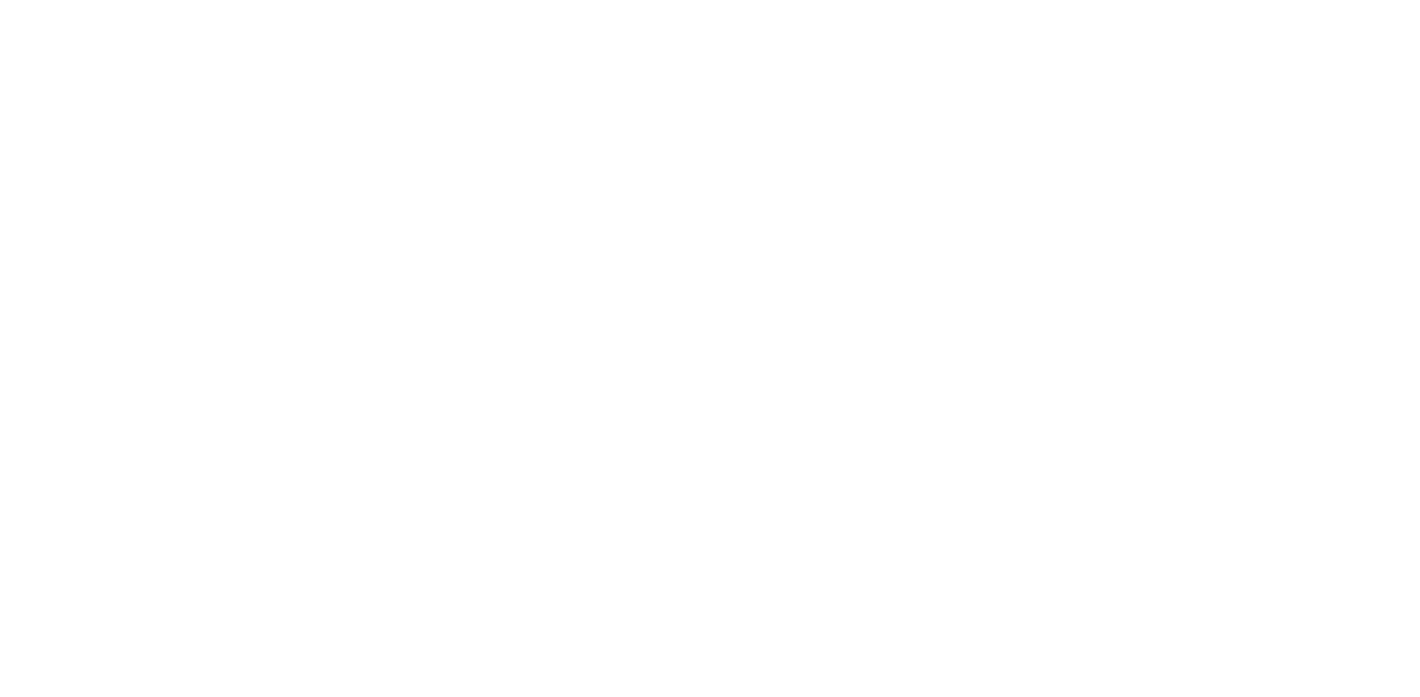 scroll, scrollTop: 0, scrollLeft: 0, axis: both 